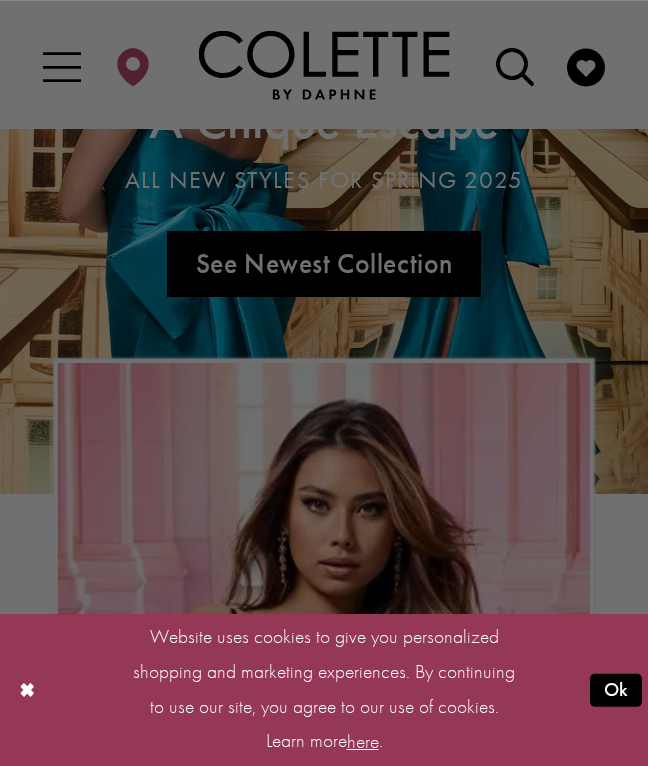 scroll, scrollTop: 0, scrollLeft: 0, axis: both 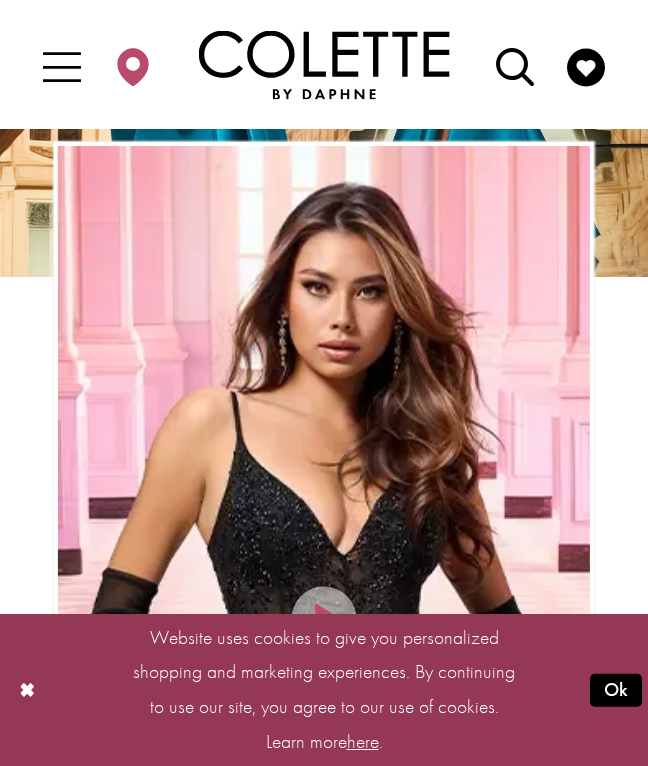 click on "Ok" at bounding box center [615, 690] 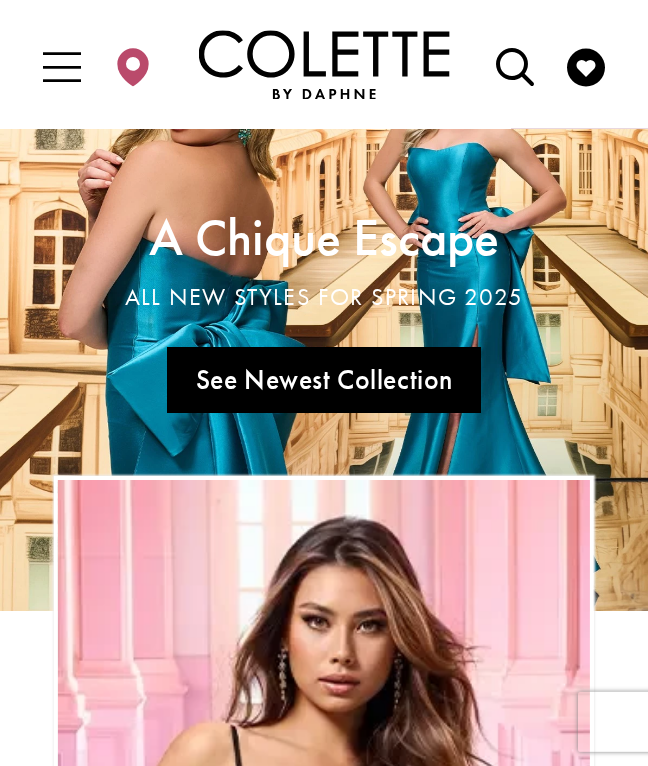 scroll, scrollTop: 0, scrollLeft: 0, axis: both 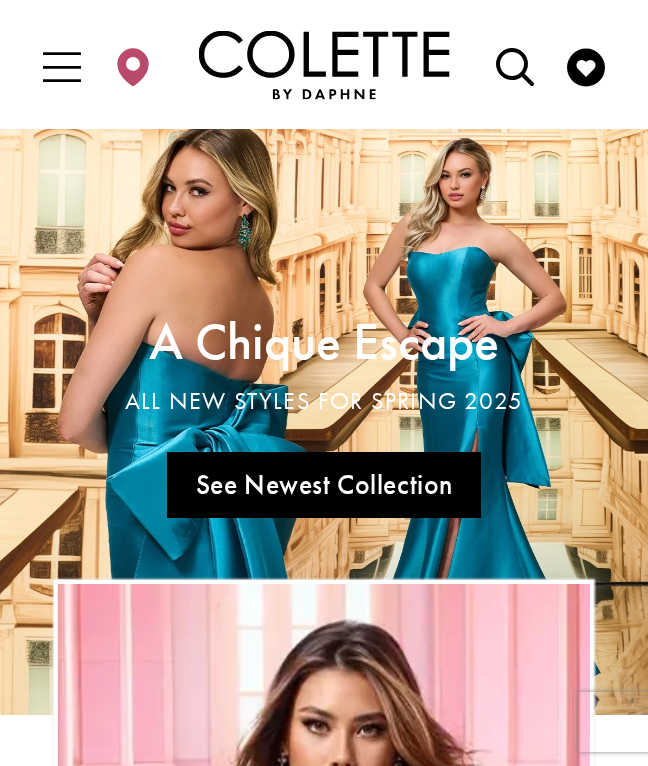 click at bounding box center [62, 67] 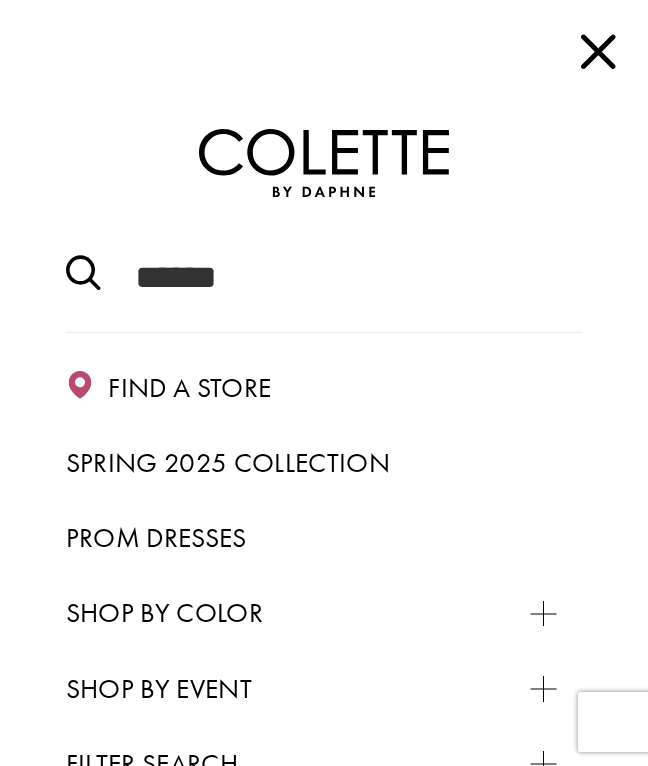scroll, scrollTop: 3, scrollLeft: 0, axis: vertical 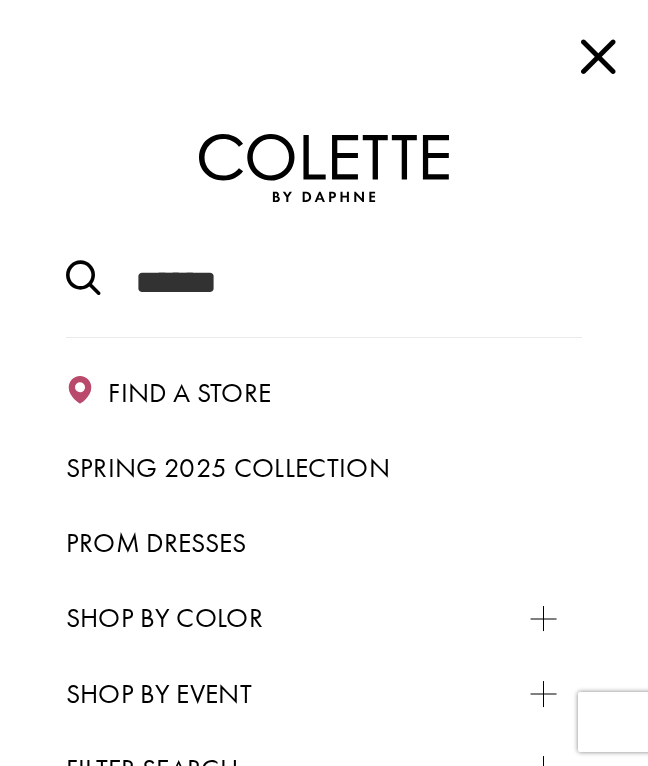 click at bounding box center [83, 279] 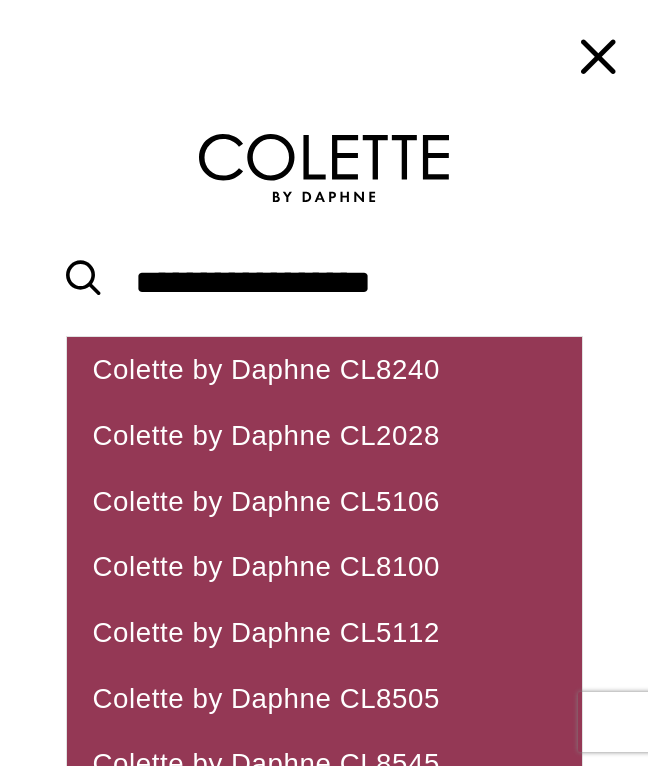 type on "**********" 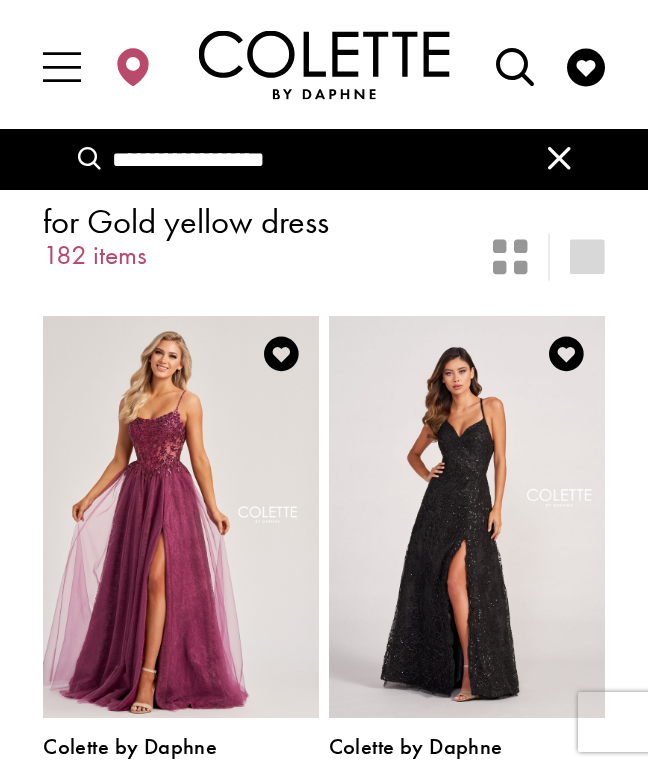 scroll, scrollTop: 0, scrollLeft: 0, axis: both 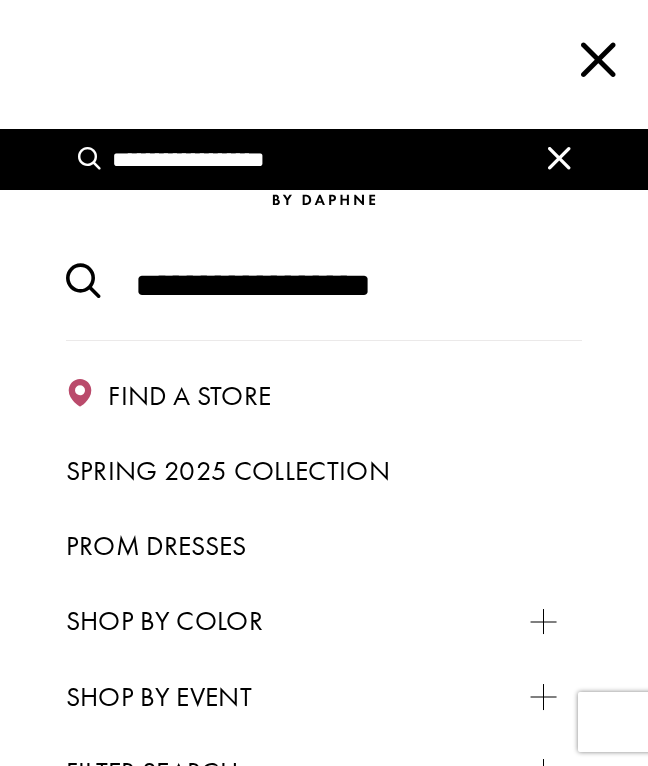 click at bounding box center [559, 158] 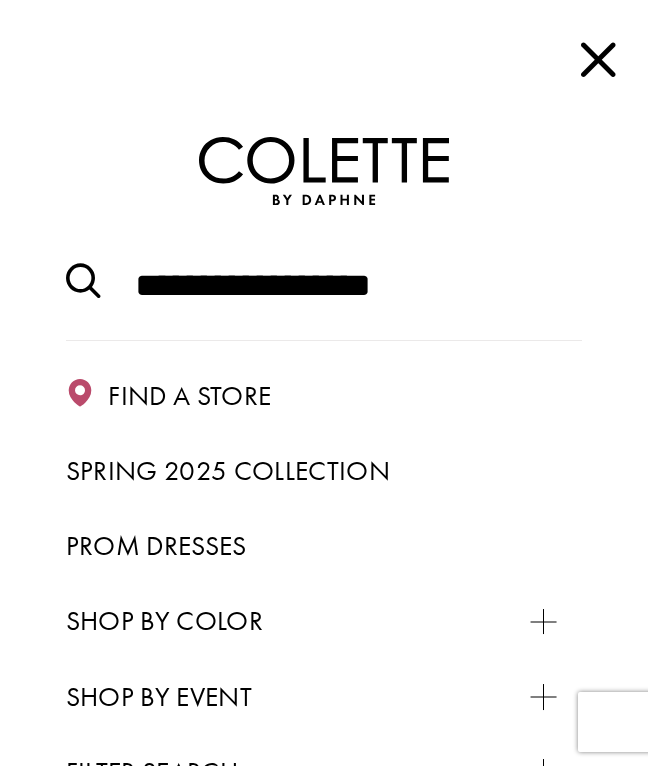 click on "**********" at bounding box center (324, 285) 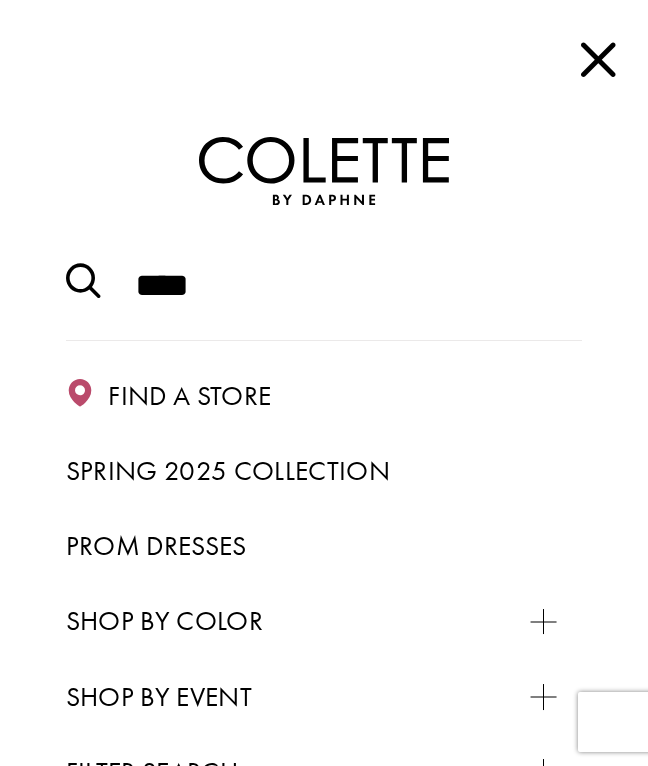 type on "***" 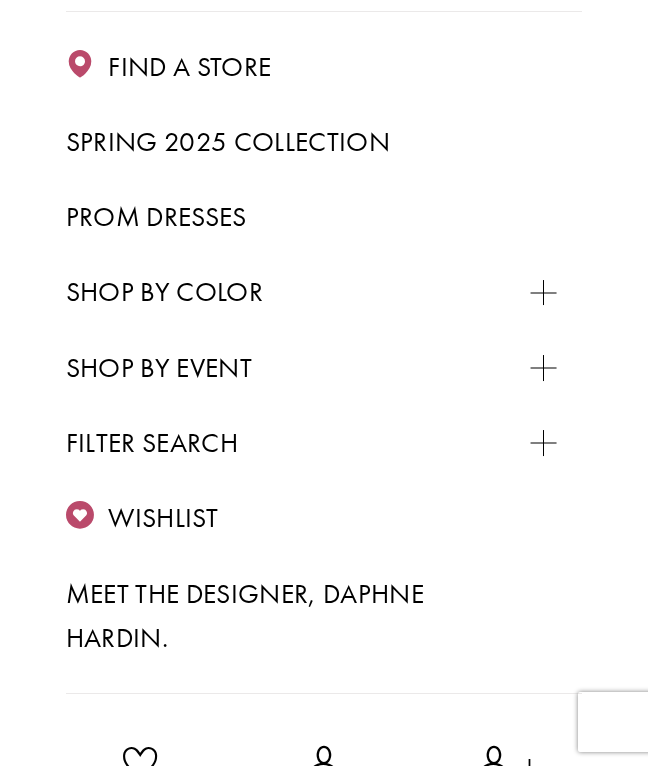 scroll, scrollTop: 366, scrollLeft: 0, axis: vertical 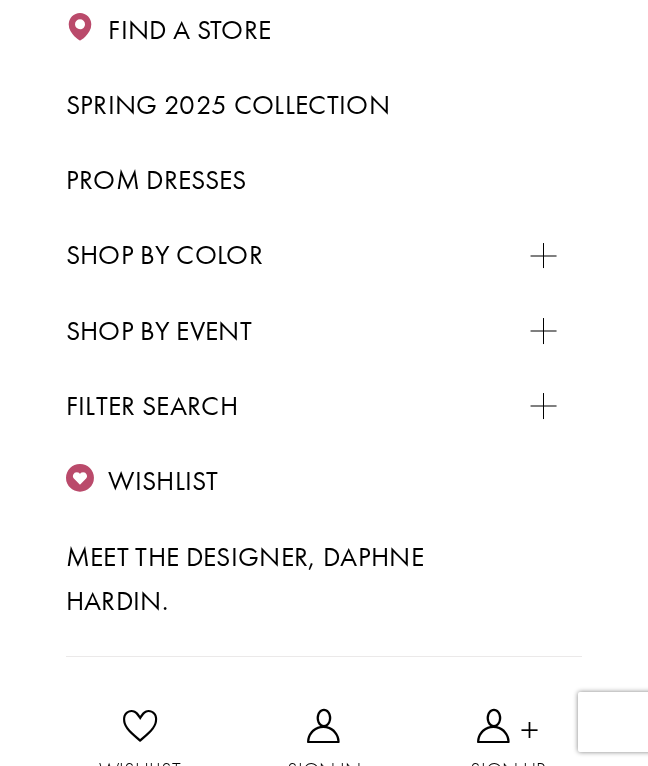 type 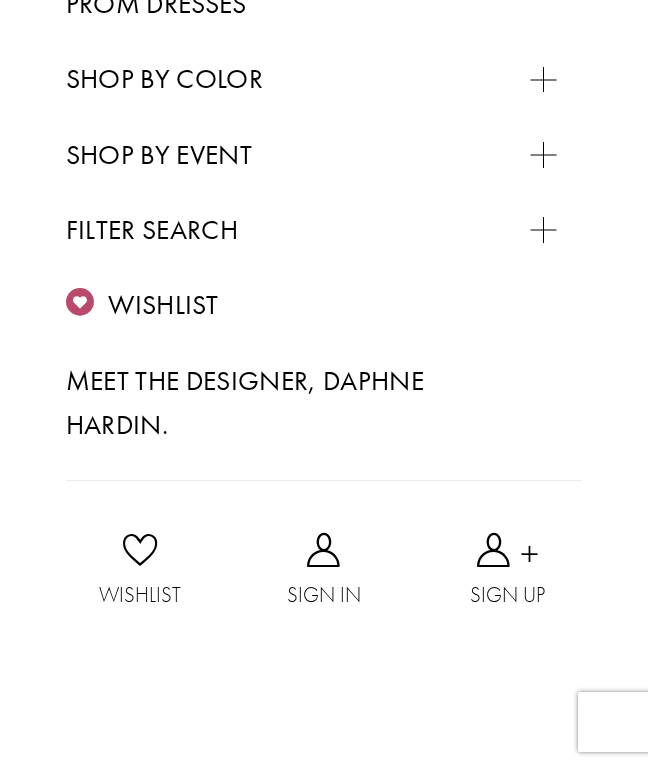 scroll, scrollTop: 583, scrollLeft: 0, axis: vertical 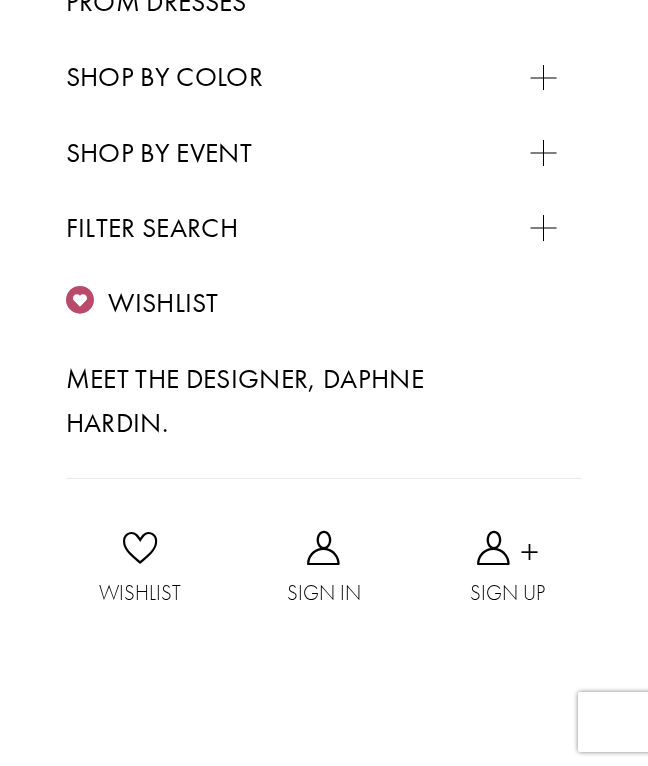 click at bounding box center (0, 0) 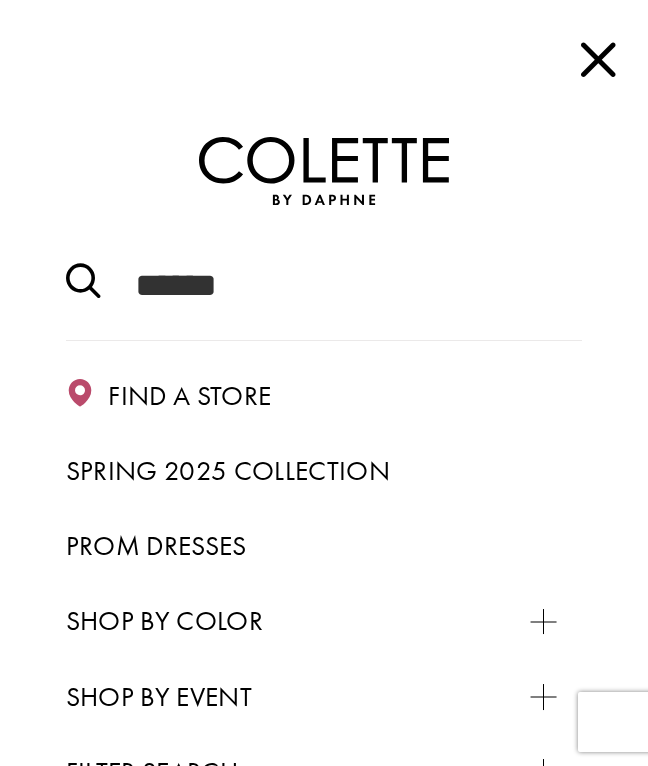 scroll, scrollTop: 0, scrollLeft: 0, axis: both 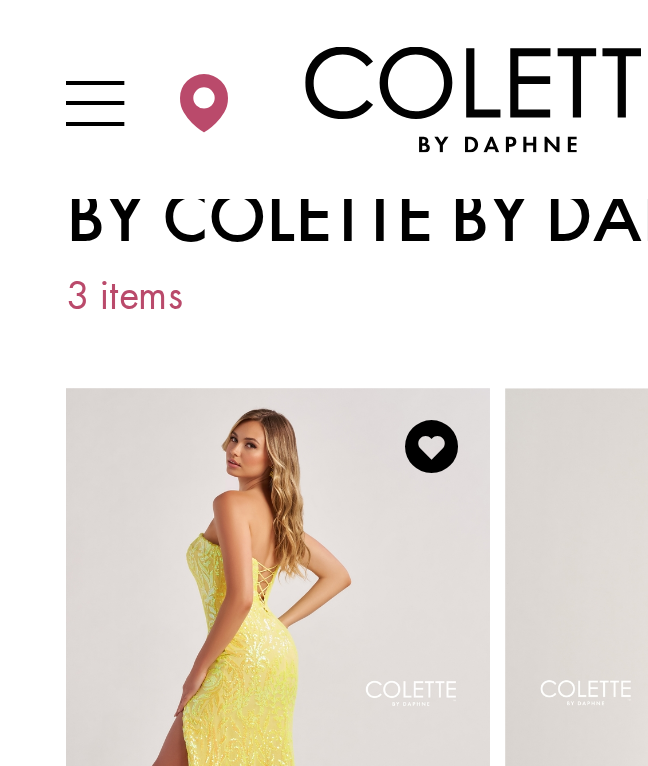 click at bounding box center (62, 67) 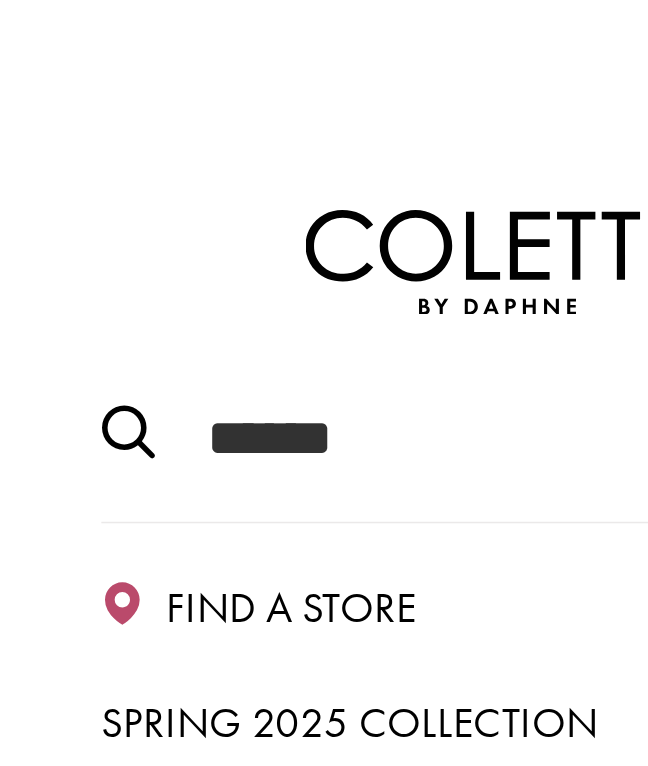 scroll, scrollTop: 54, scrollLeft: 0, axis: vertical 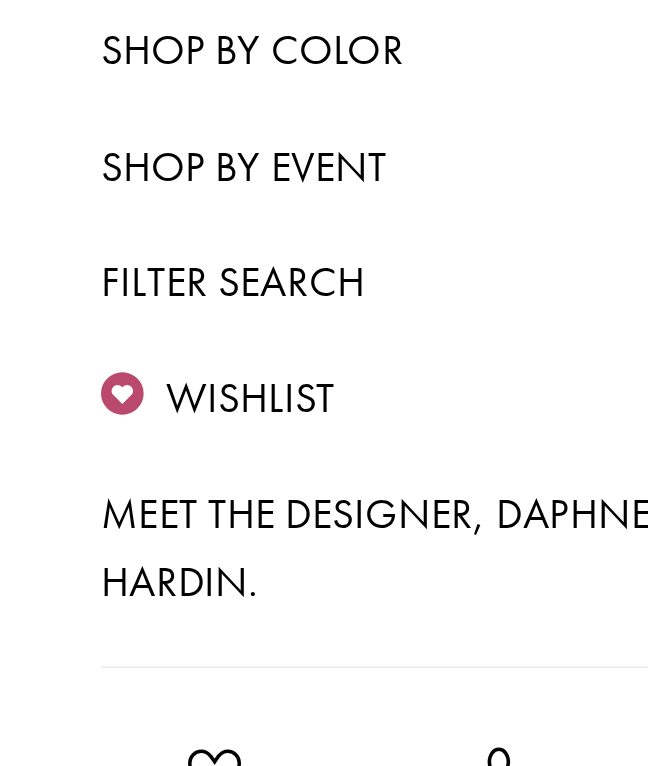 click at bounding box center [0, 0] 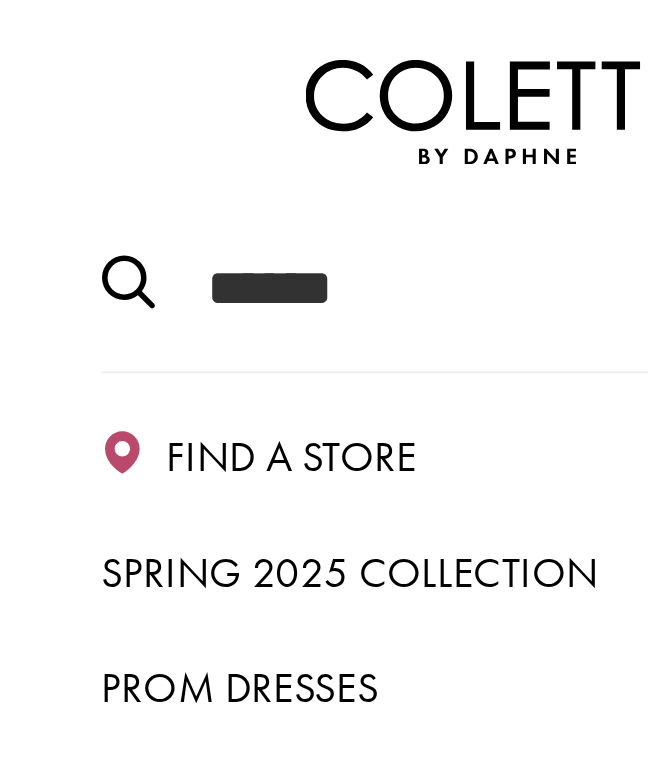 scroll, scrollTop: 0, scrollLeft: 0, axis: both 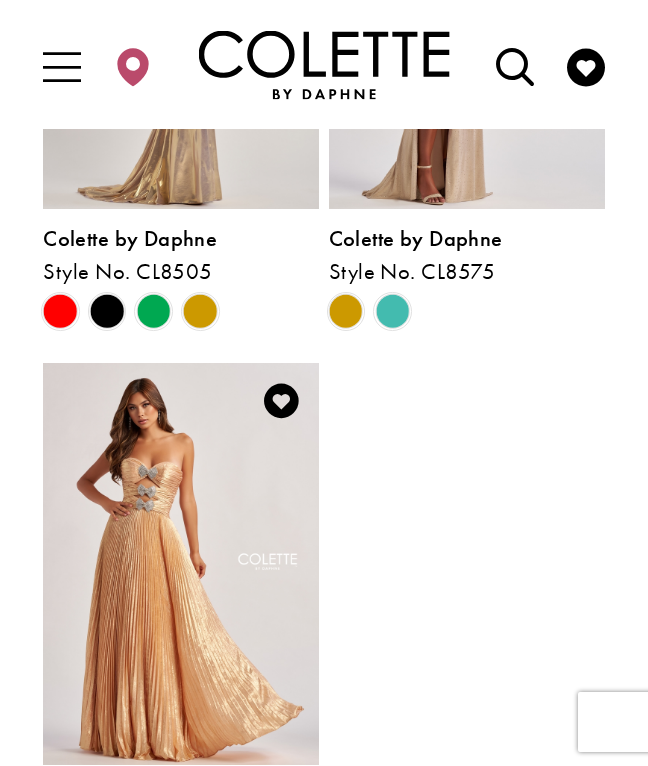 click at bounding box center [62, 67] 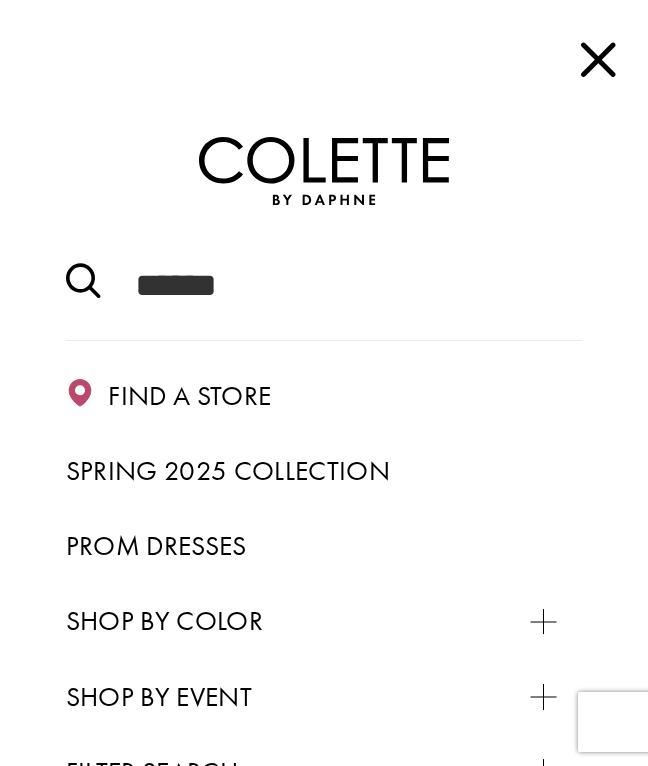scroll, scrollTop: 0, scrollLeft: 0, axis: both 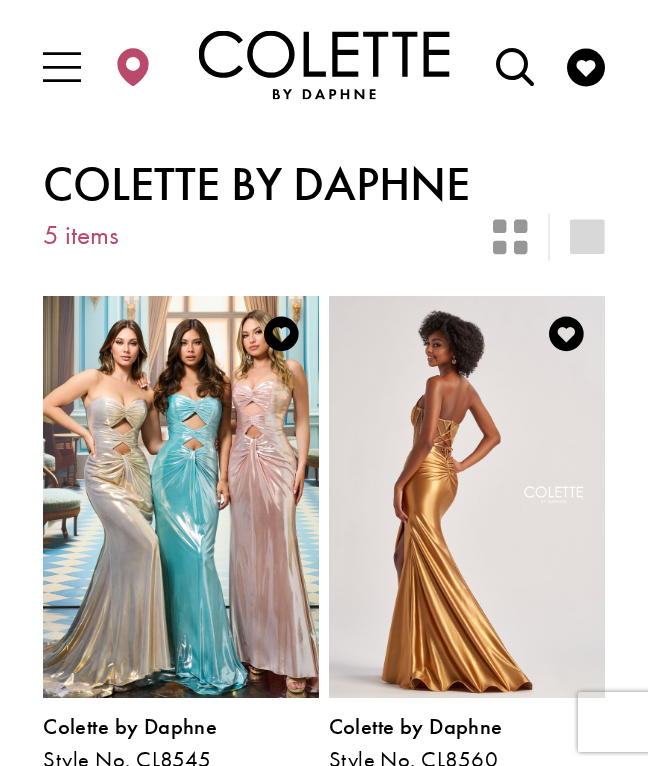 click at bounding box center [62, 67] 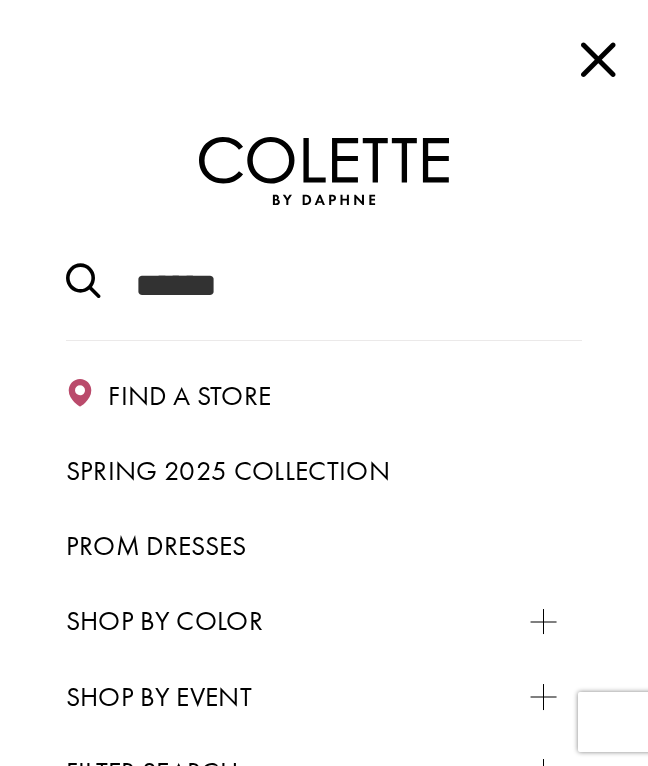 scroll, scrollTop: 0, scrollLeft: 0, axis: both 